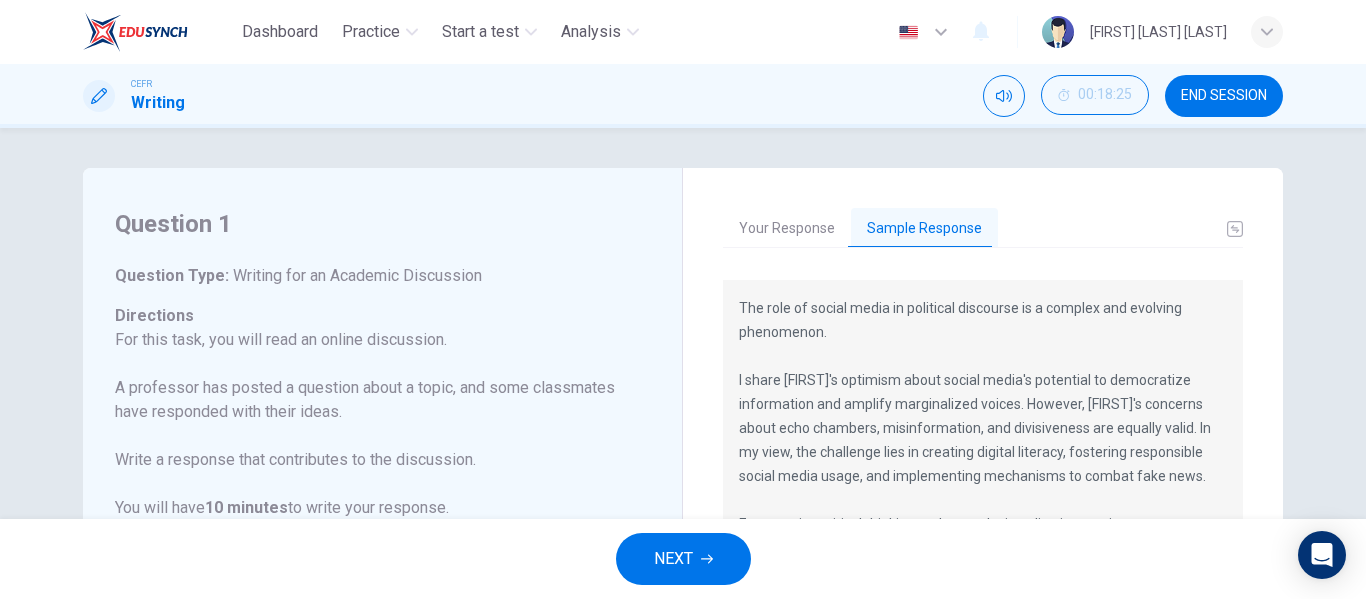 scroll, scrollTop: 0, scrollLeft: 0, axis: both 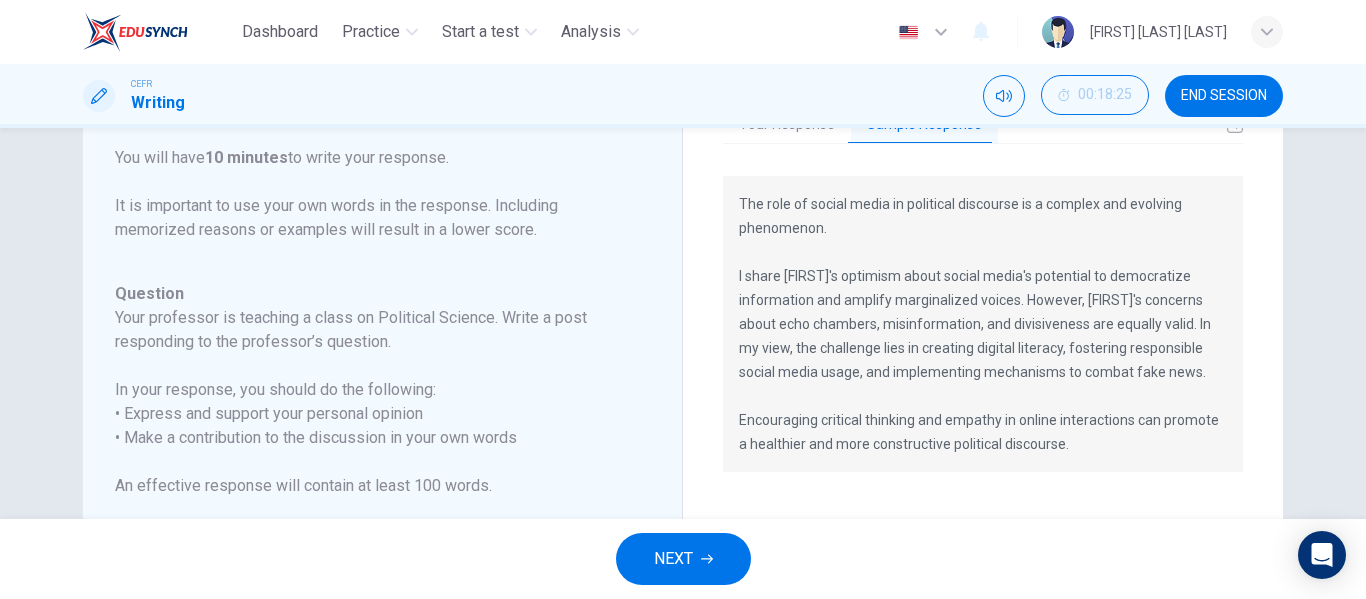drag, startPoint x: 740, startPoint y: 281, endPoint x: 881, endPoint y: 379, distance: 171.71198 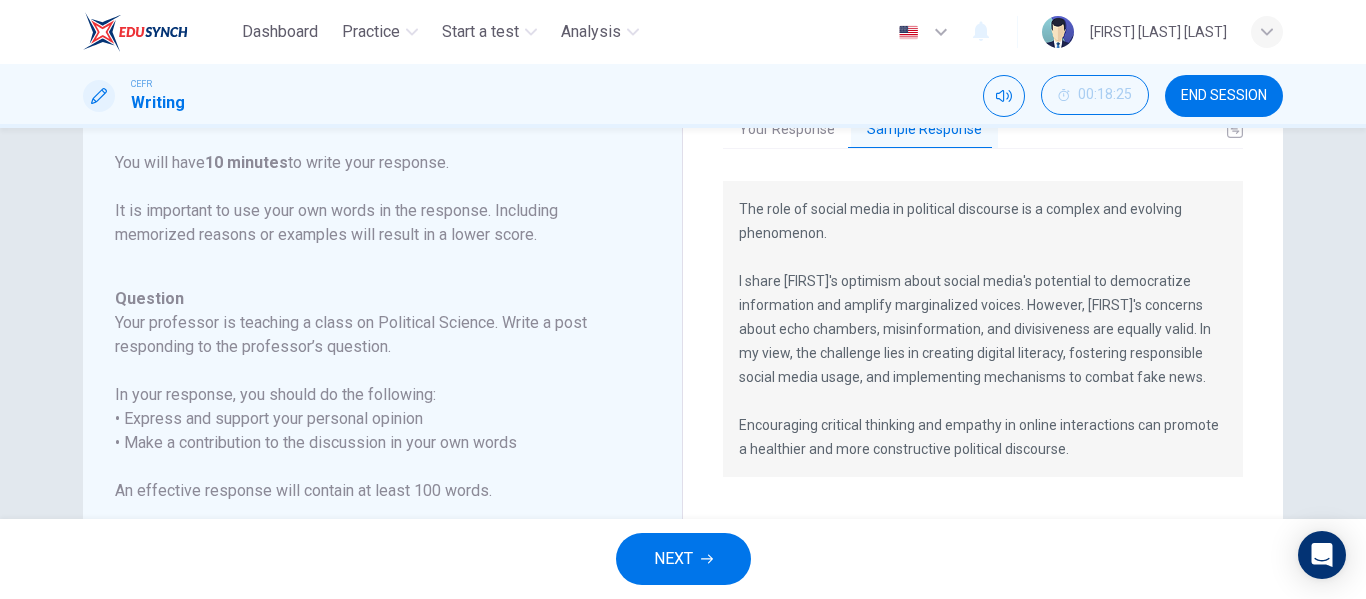 scroll, scrollTop: 102, scrollLeft: 0, axis: vertical 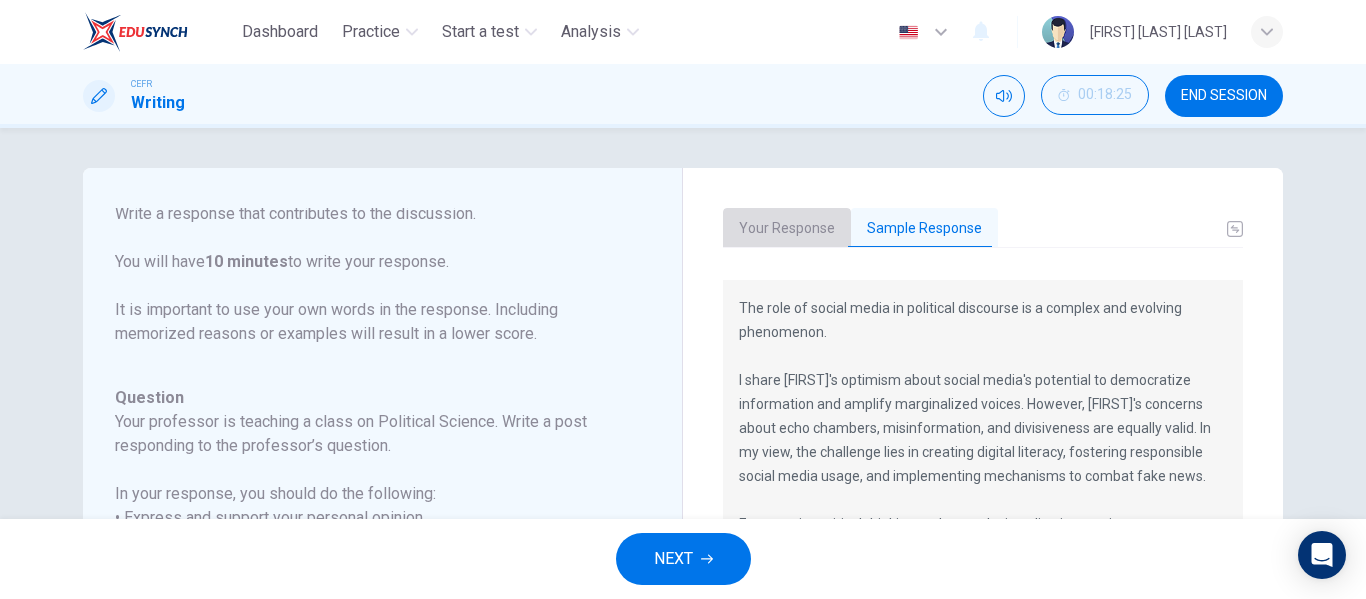 click on "Your Response" at bounding box center (787, 229) 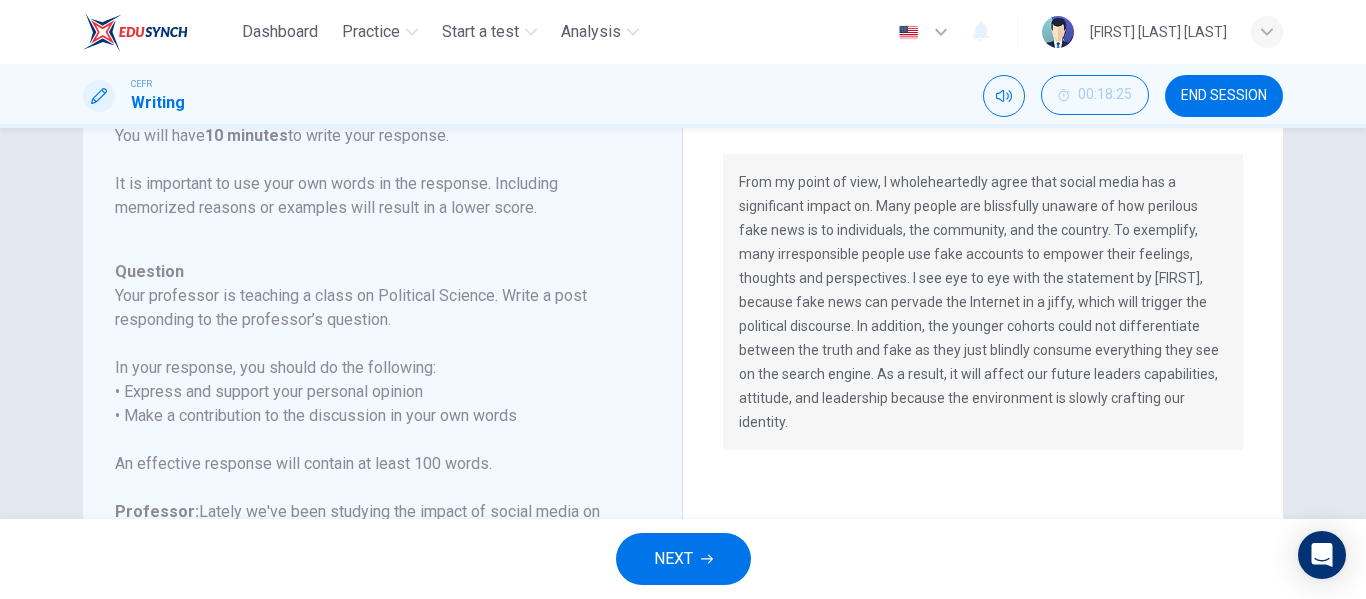 scroll, scrollTop: 140, scrollLeft: 0, axis: vertical 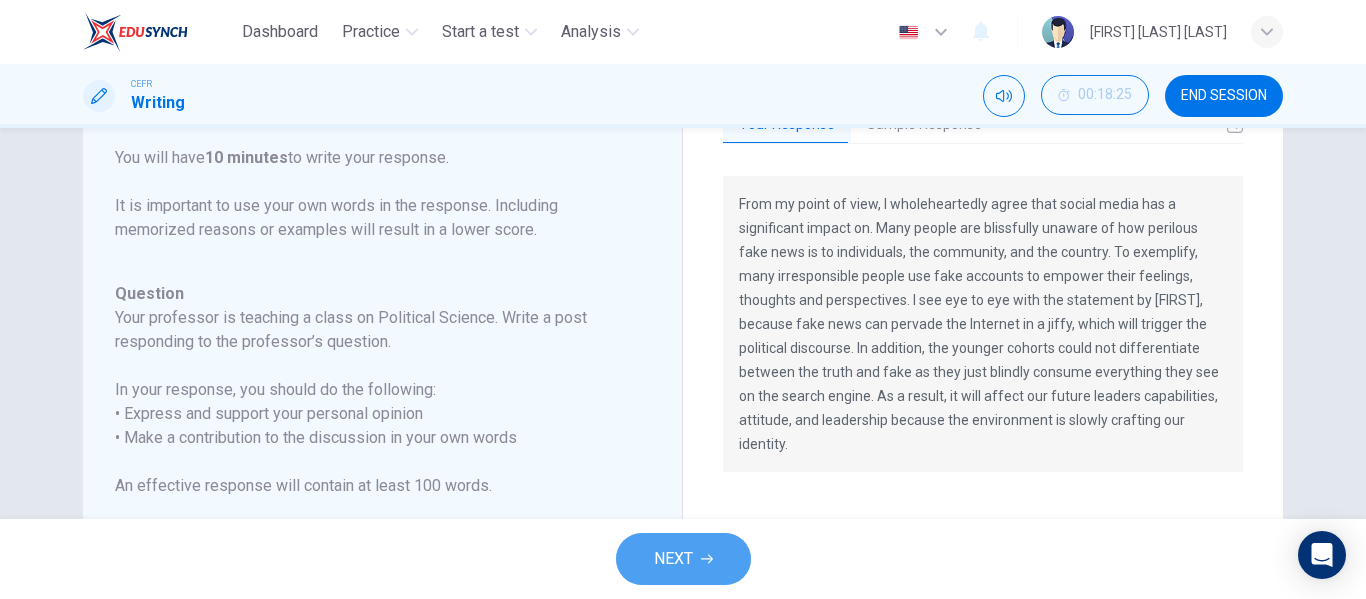 click on "NEXT" at bounding box center (683, 559) 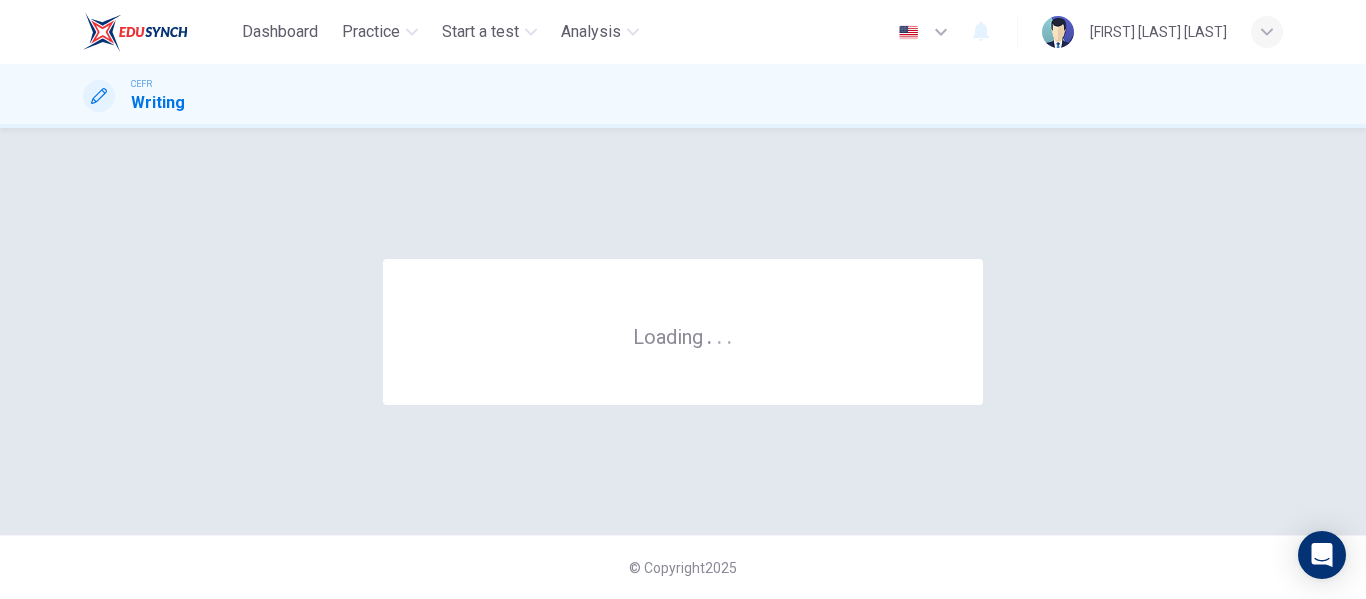 scroll, scrollTop: 0, scrollLeft: 0, axis: both 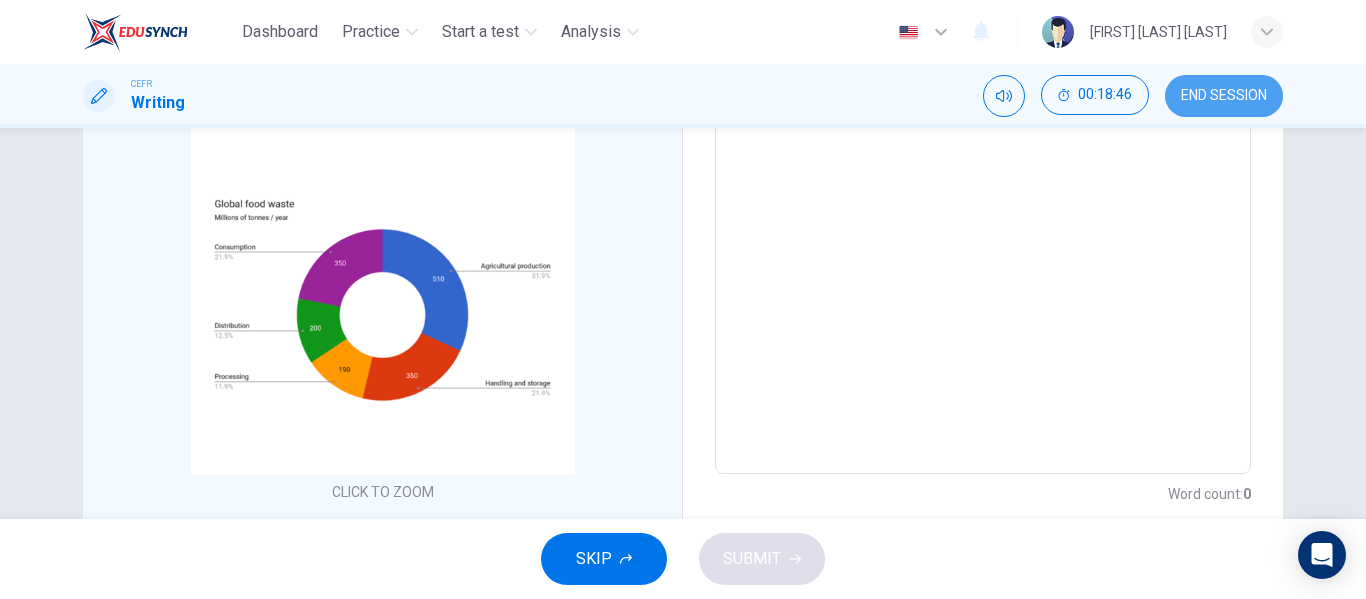 click on "END SESSION" at bounding box center (1224, 96) 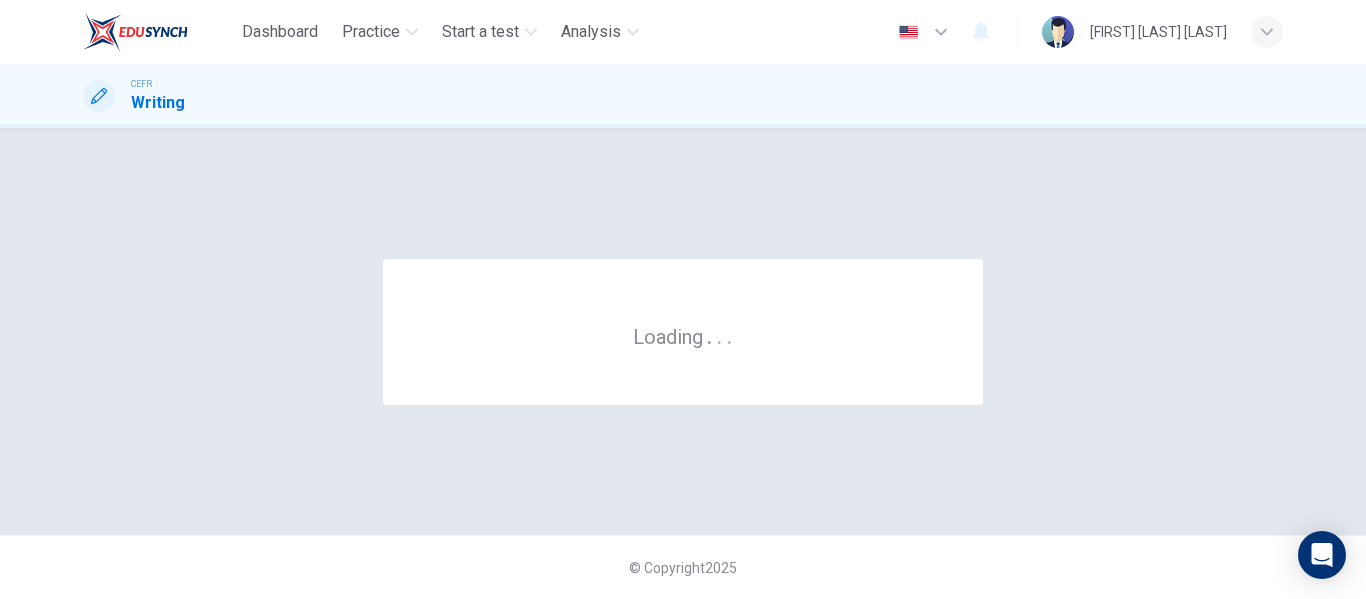 scroll, scrollTop: 0, scrollLeft: 0, axis: both 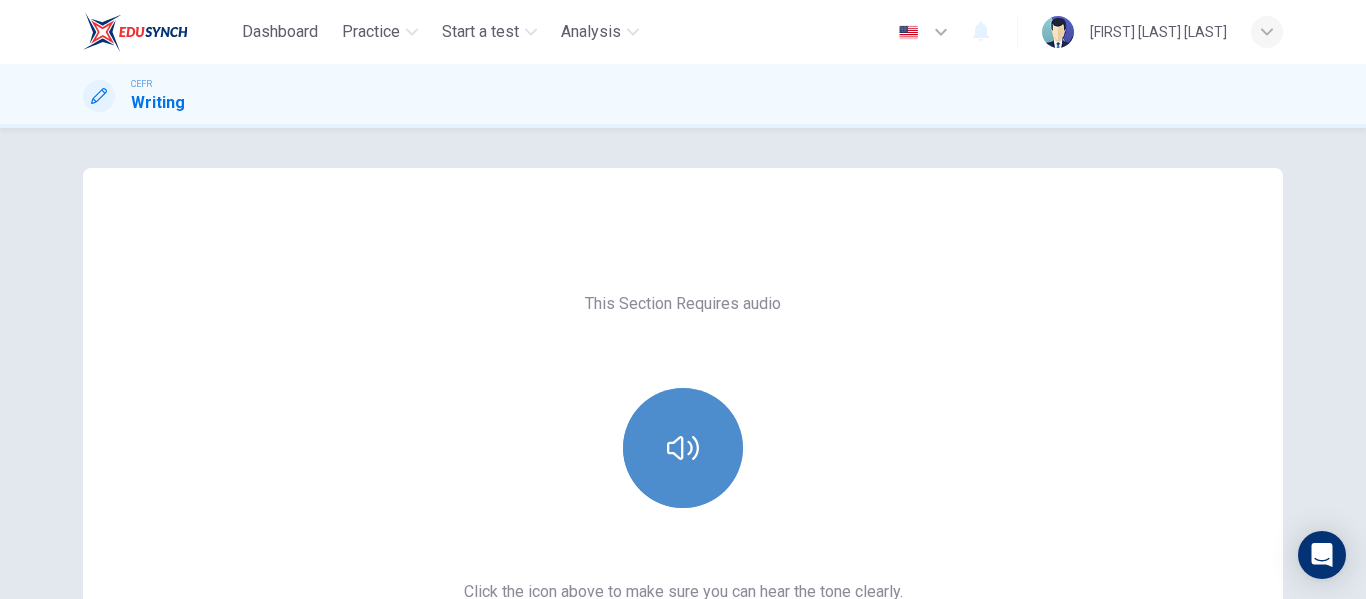 click at bounding box center (683, 448) 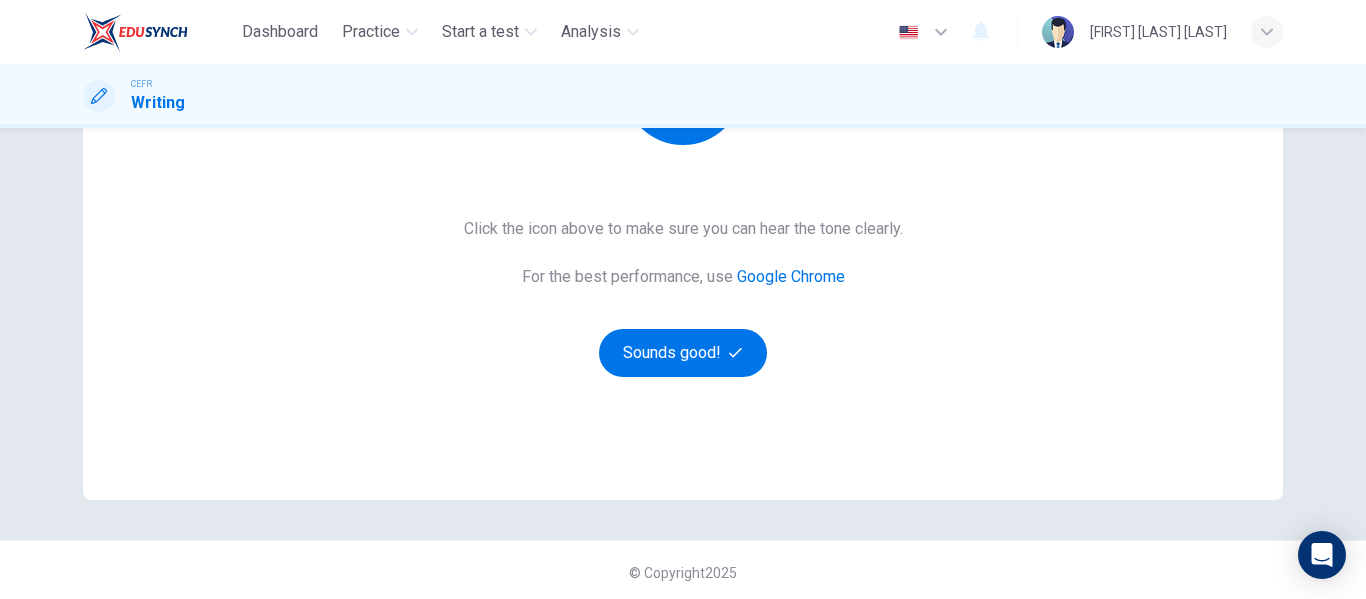 scroll, scrollTop: 368, scrollLeft: 0, axis: vertical 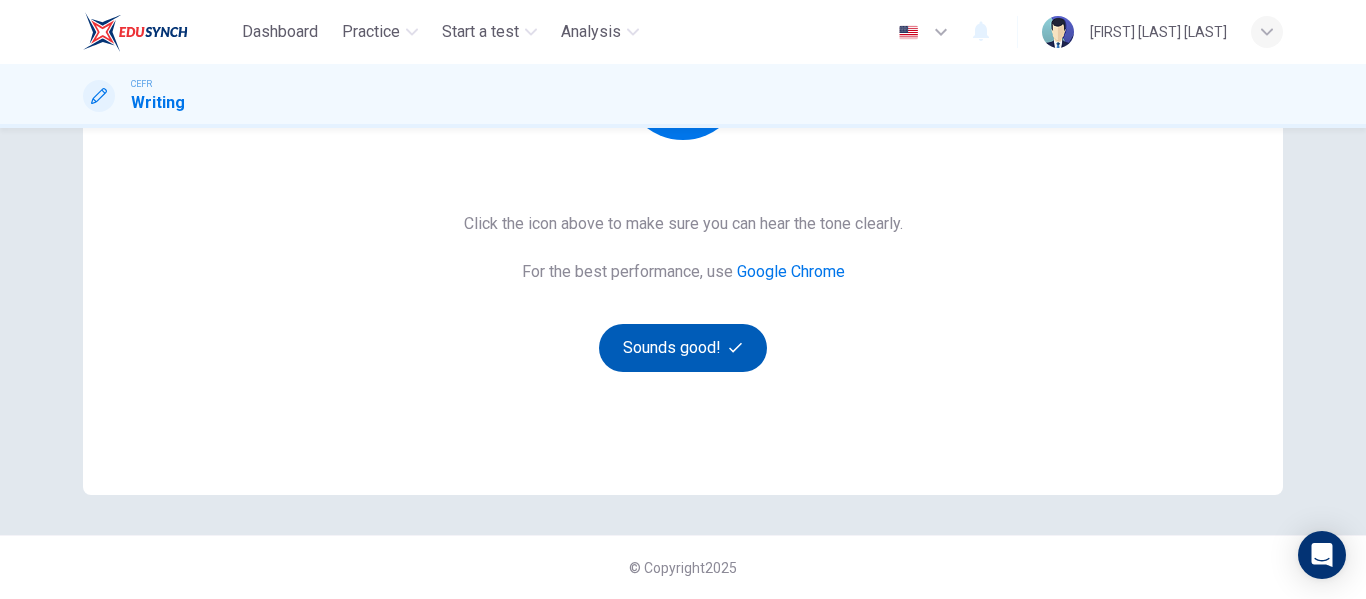 click on "Sounds good!" at bounding box center (683, 348) 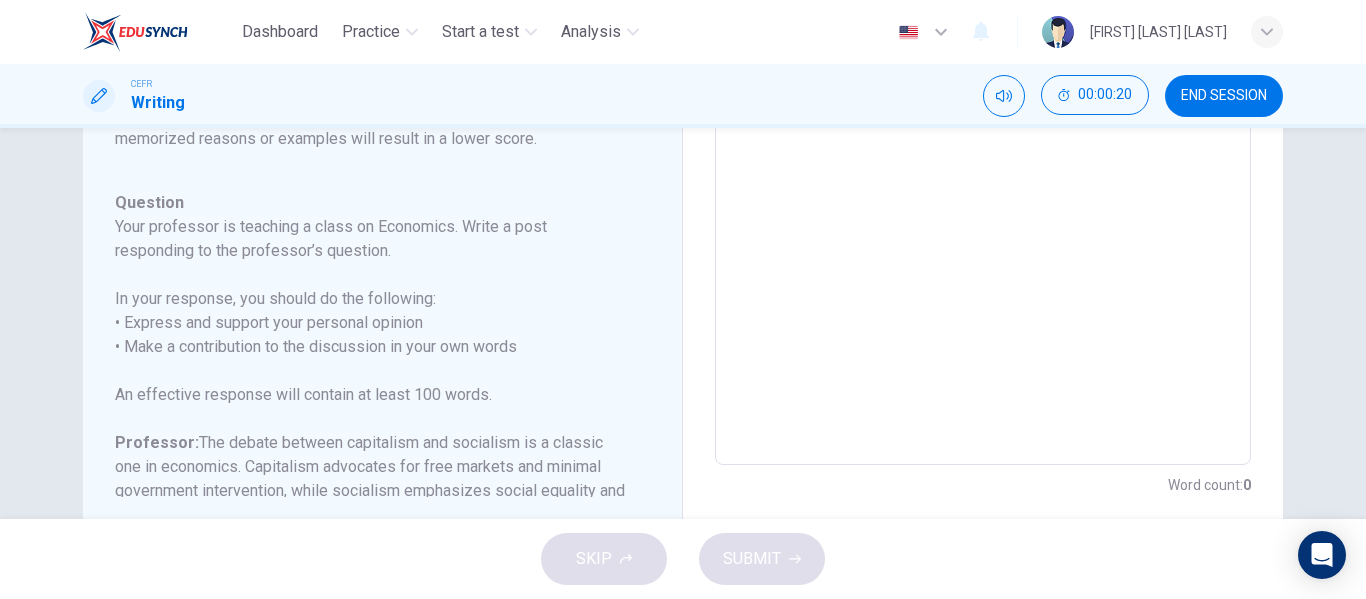 scroll, scrollTop: 499, scrollLeft: 0, axis: vertical 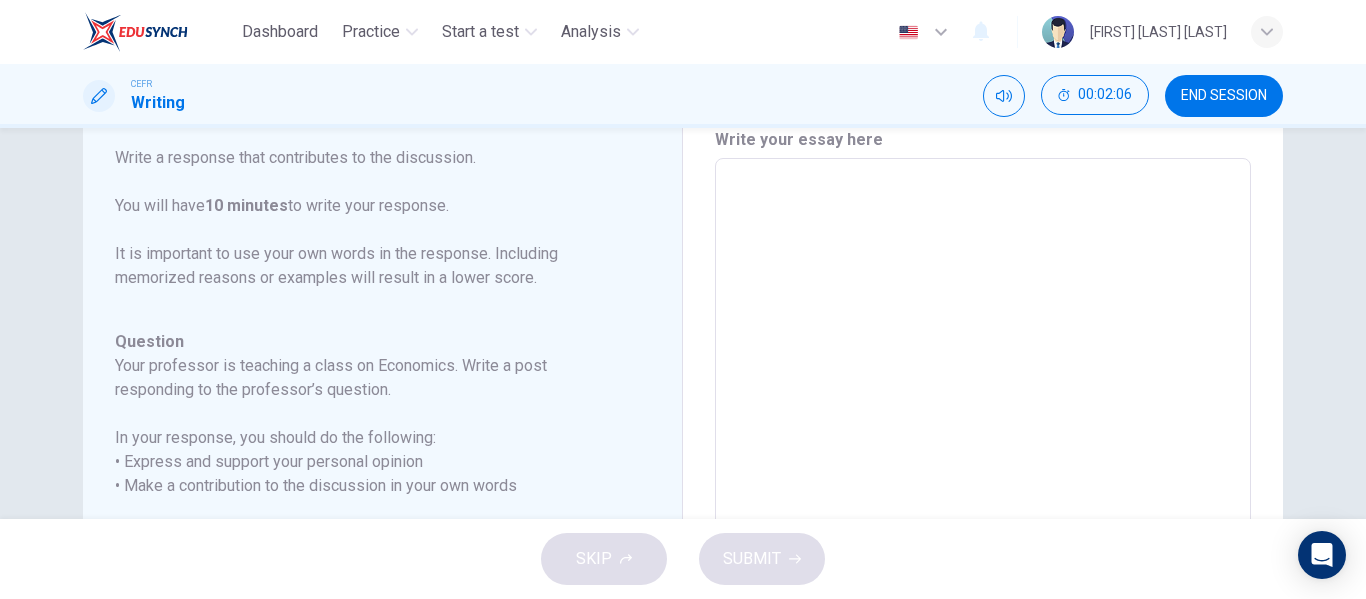 click at bounding box center (983, 492) 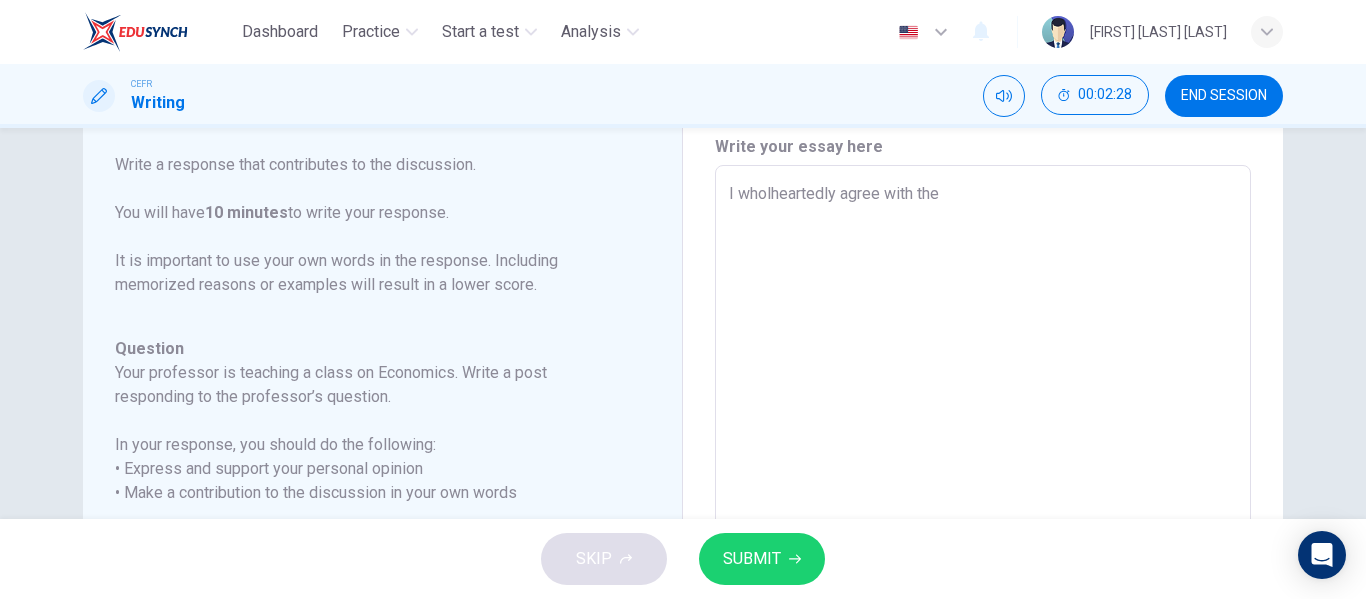 scroll, scrollTop: 53, scrollLeft: 0, axis: vertical 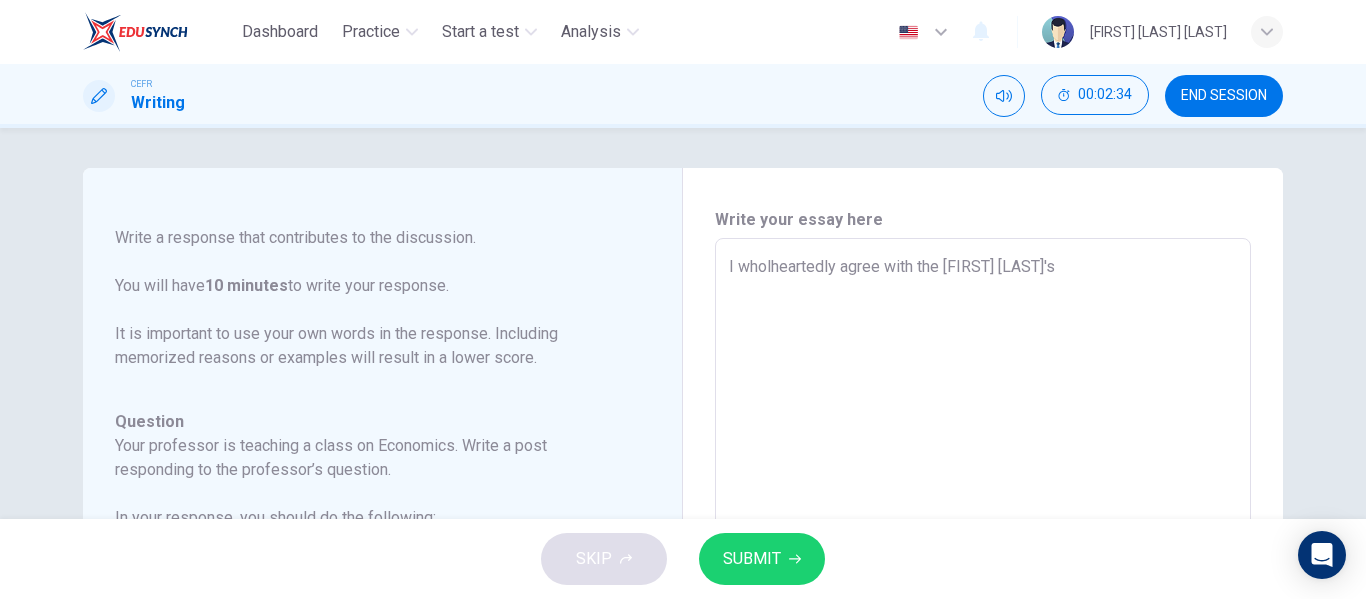 click on "I wholheartedly agree with the [FIRST] [LAST]'s" at bounding box center [983, 572] 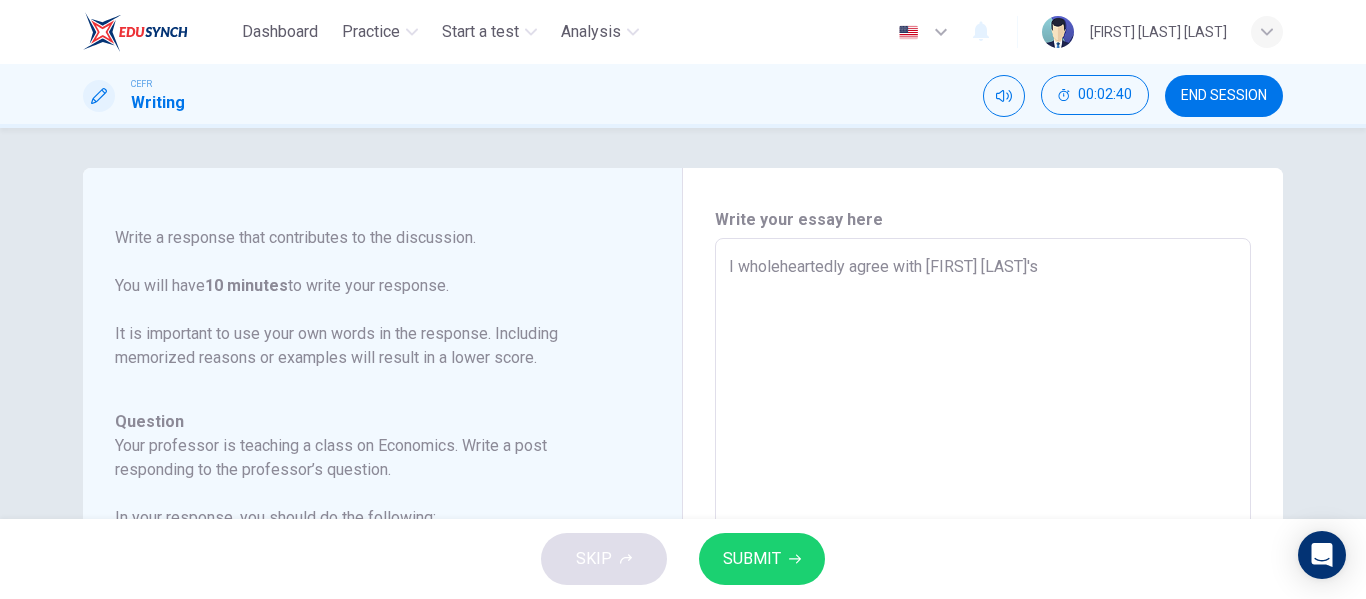 click on "I wholeheartedly agree with [FIRST] [LAST]'s" at bounding box center (983, 572) 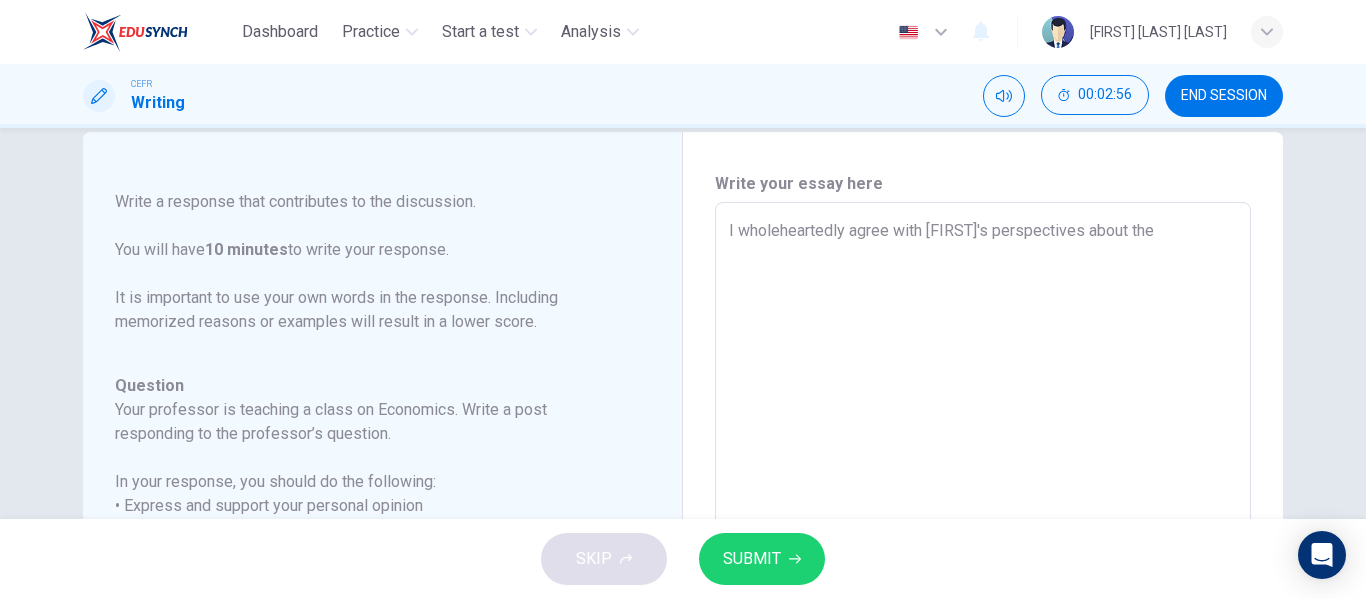 scroll, scrollTop: 29, scrollLeft: 0, axis: vertical 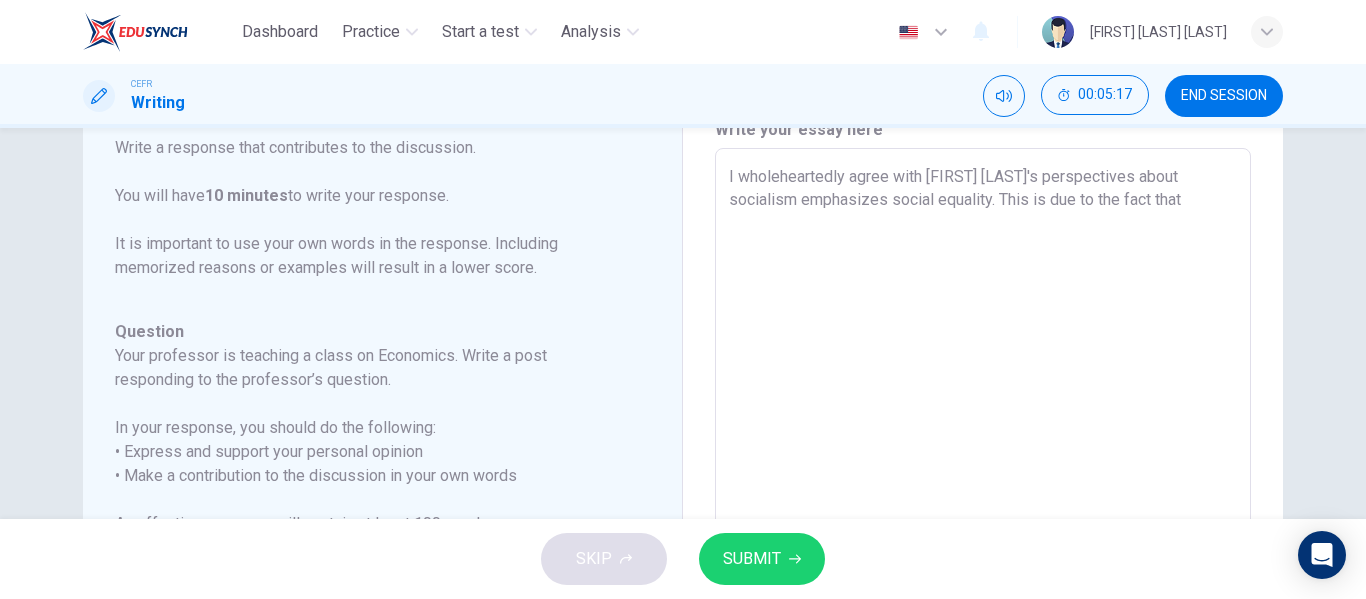 click on "I wholeheartedly agree with [FIRST] [LAST]'s perspectives about socialism emphasizes social equality. This is due to the fact that" at bounding box center [983, 482] 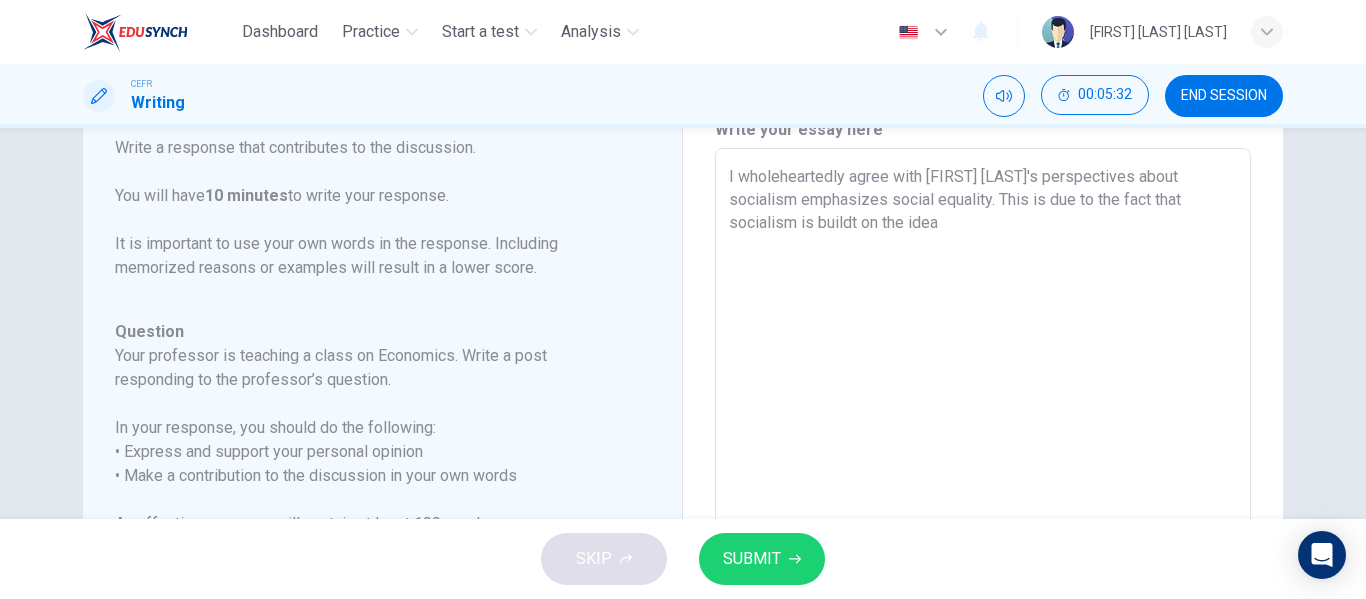 click on "I wholeheartedly agree with [FIRST] [LAST]'s perspectives about socialism emphasizes social equality. This is due to the fact that socialism is buildt on the idea" at bounding box center (983, 482) 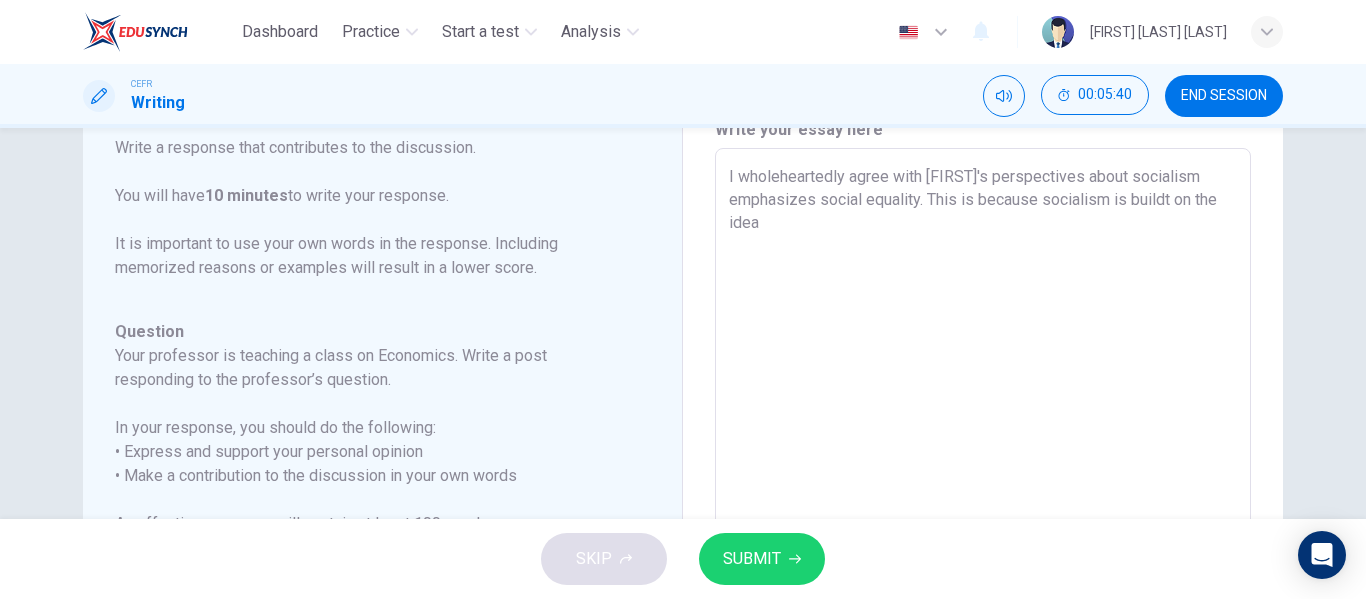 click on "I wholeheartedly agree with [FIRST]'s perspectives about socialism emphasizes social equality. This is because socialism is buildt on the idea" at bounding box center [983, 482] 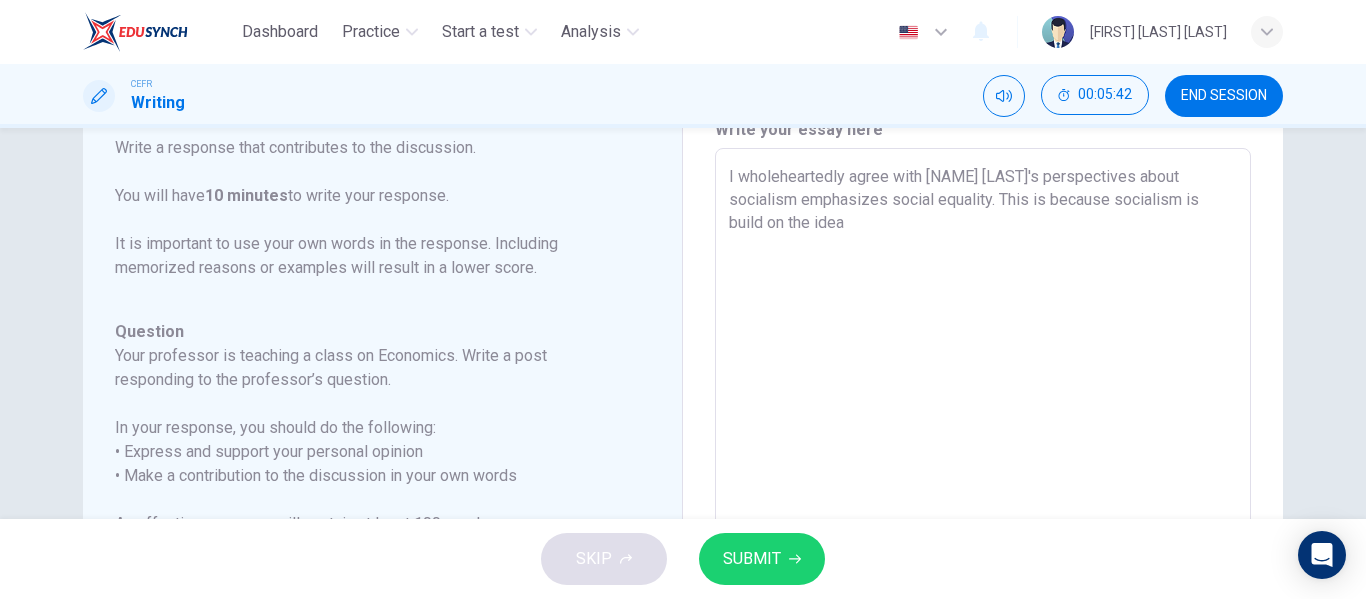 click on "I wholeheartedly agree with [NAME] [LAST]'s perspectives about socialism emphasizes social equality. This is because socialism is build on the idea" at bounding box center (983, 482) 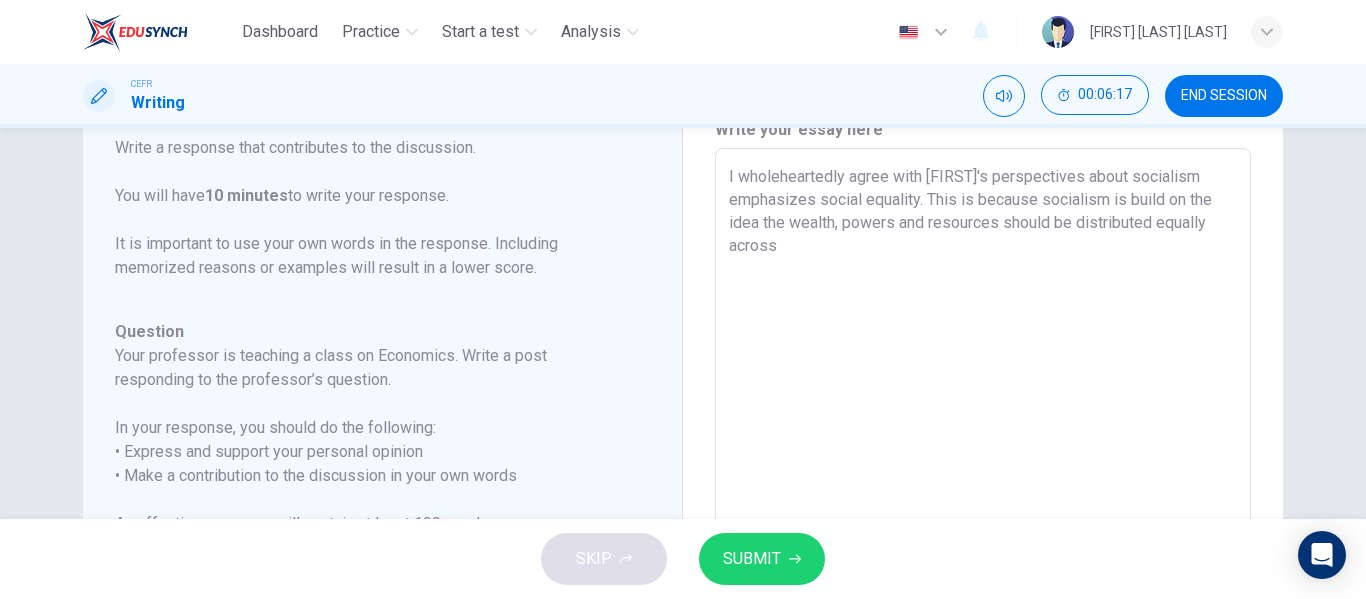 click on "I wholeheartedly agree with [FIRST]'s perspectives about socialism emphasizes social equality. This is because socialism is build on the idea the wealth, powers and resources should be distributed equally across" at bounding box center [983, 482] 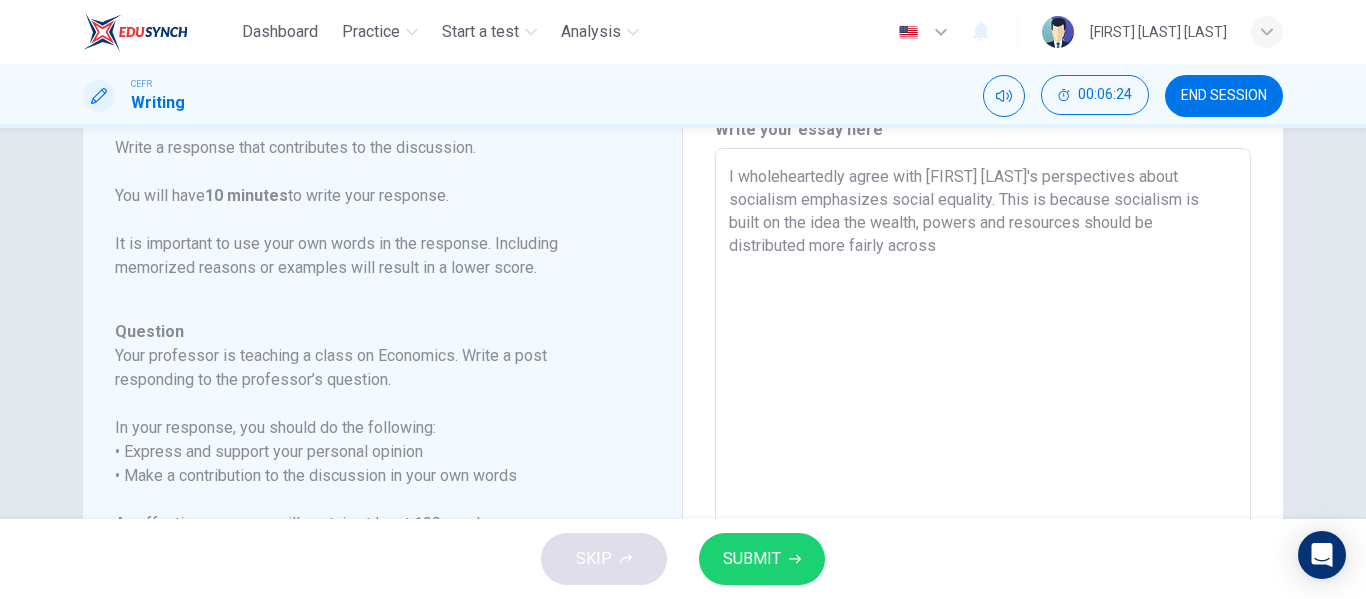 click on "I wholeheartedly agree with [FIRST] [LAST]'s perspectives about socialism emphasizes social equality. This is because socialism is built on the idea the wealth, powers and resources should be distributed more fairly across" at bounding box center (983, 482) 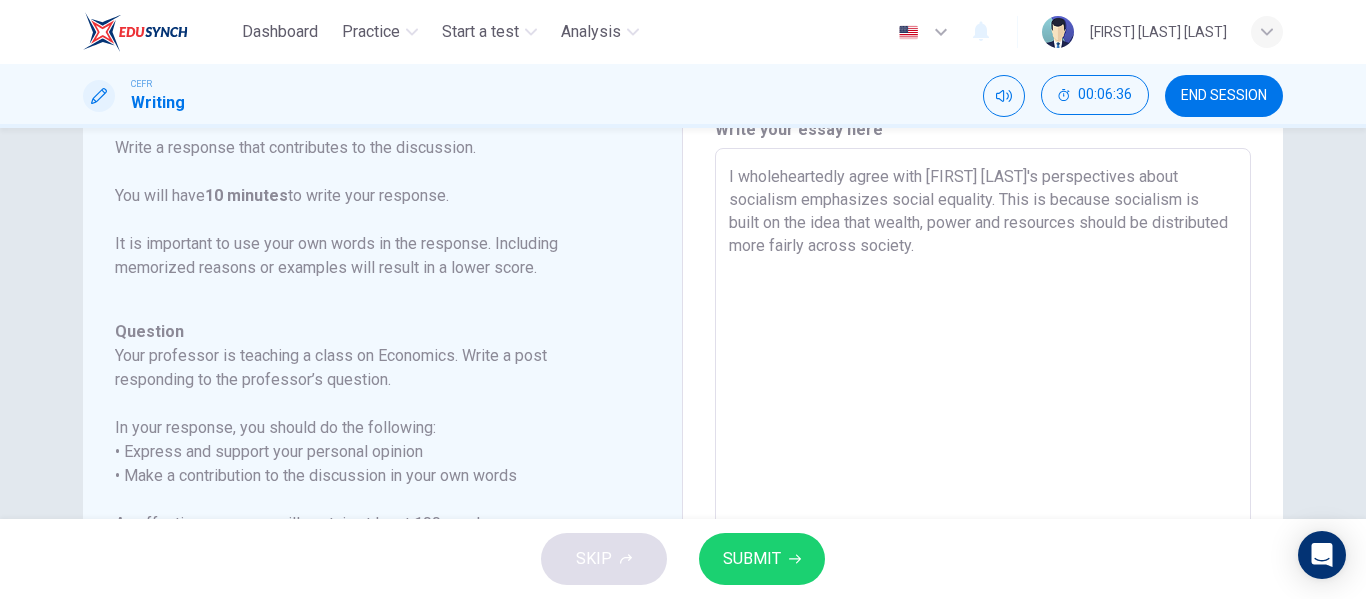 click on "I wholeheartedly agree with [FIRST] [LAST]'s perspectives about socialism emphasizes social equality. This is because socialism is built on the idea that wealth, power and resources should be distributed more fairly across society." at bounding box center [983, 482] 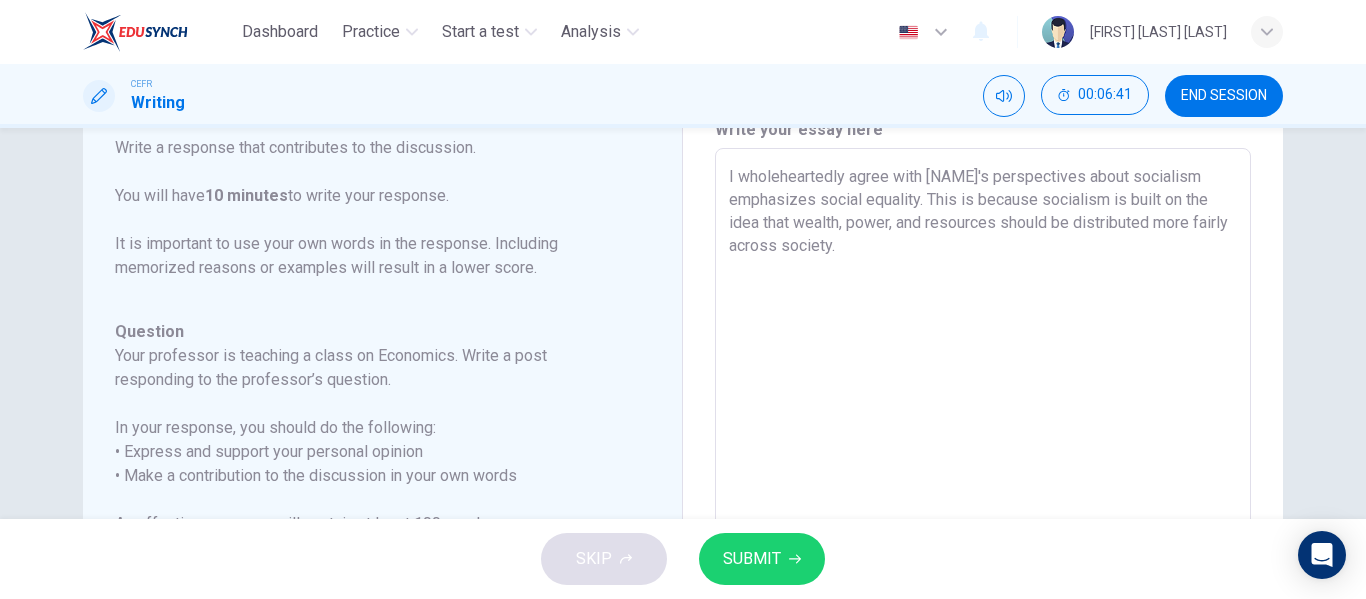 click on "I wholeheartedly agree with [NAME]'s perspectives about socialism emphasizes social equality. This is because socialism is built on the idea that wealth, power, and resources should be distributed more fairly across society." at bounding box center (983, 482) 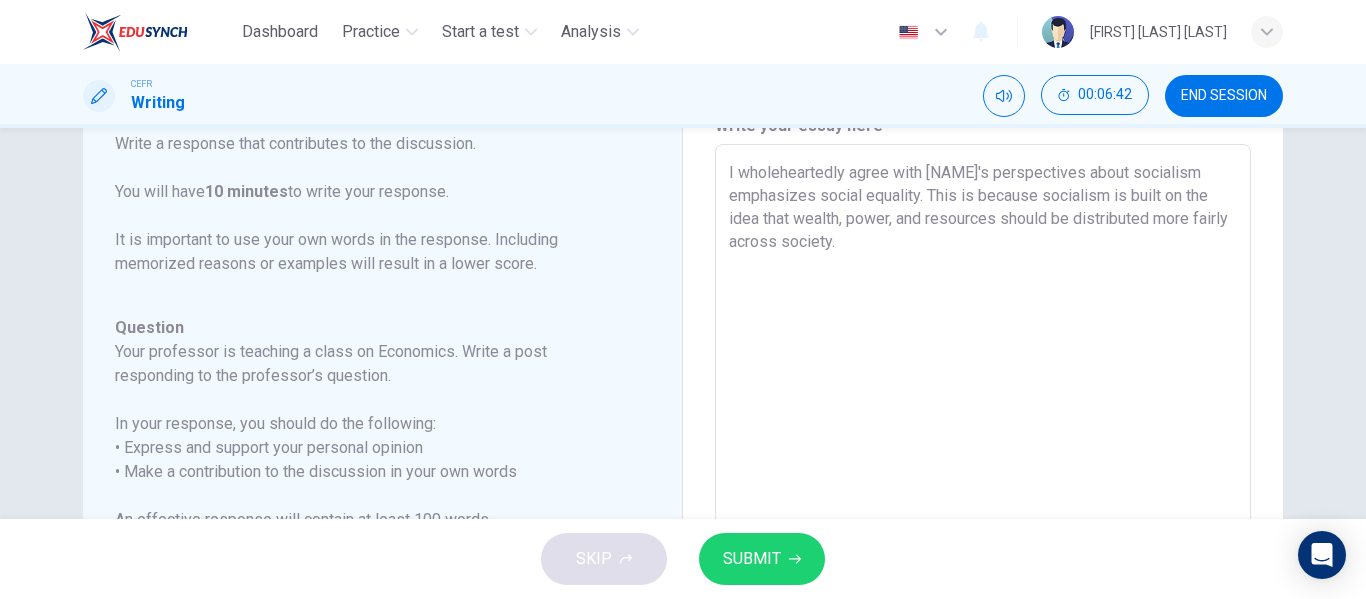 scroll, scrollTop: 0, scrollLeft: 0, axis: both 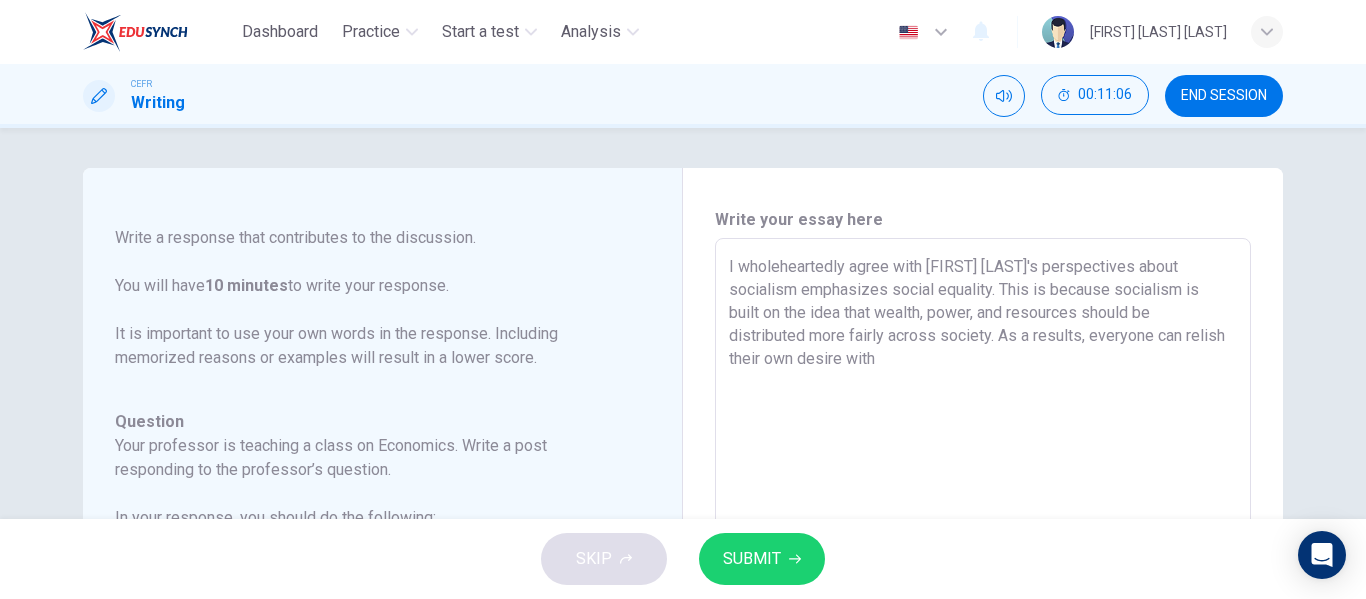 drag, startPoint x: 853, startPoint y: 361, endPoint x: 963, endPoint y: 336, distance: 112.805145 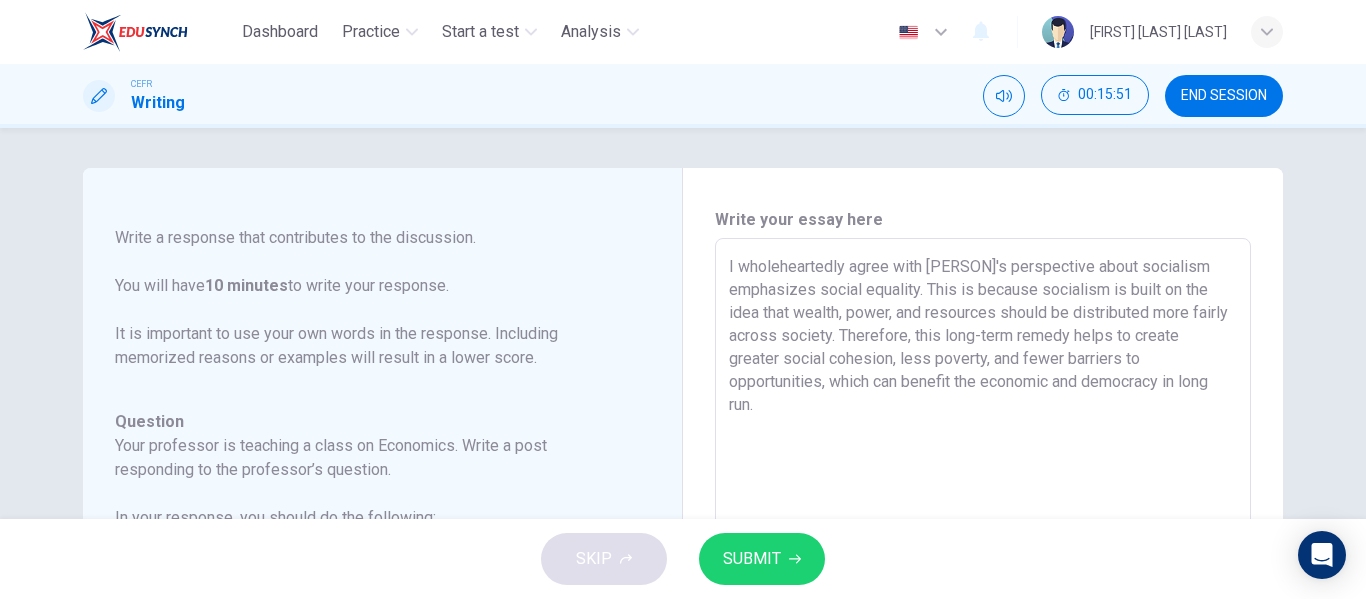 click on "I wholeheartedly agree with [PERSON]'s perspective about socialism emphasizes social equality. This is because socialism is built on the idea that wealth, power, and resources should be distributed more fairly across society. Therefore, this long-term remedy helps to create greater social cohesion, less poverty, and fewer barriers to opportunities, which can benefit the economic and democracy in long run." at bounding box center [983, 572] 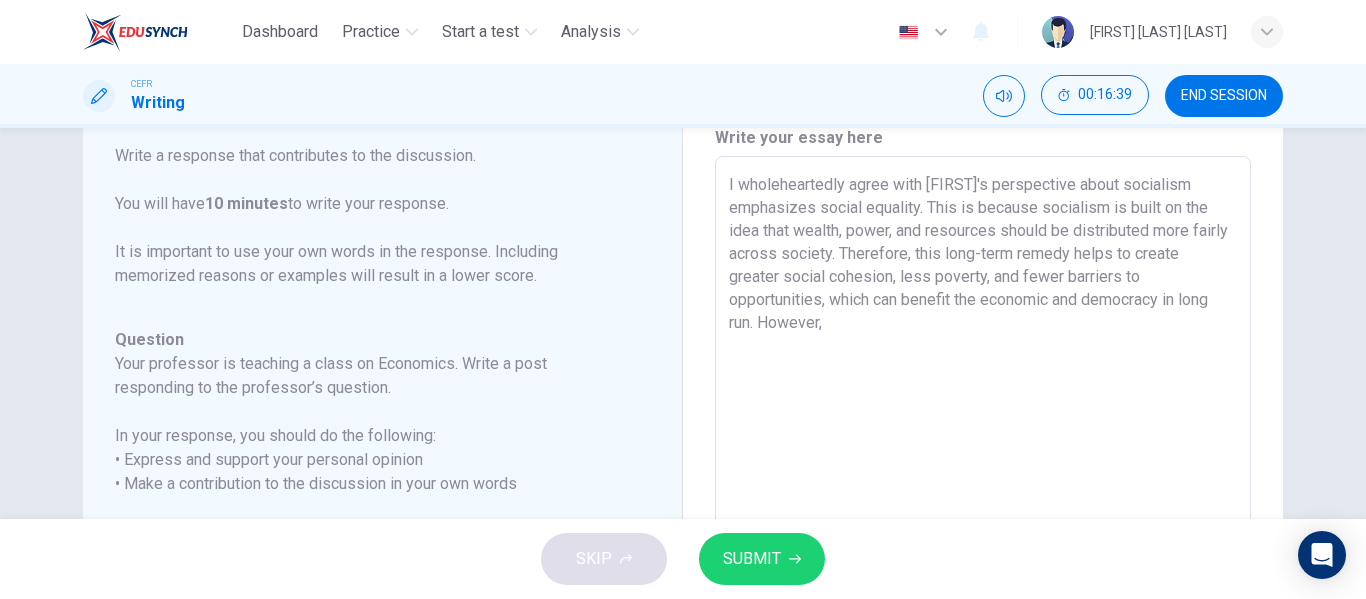 scroll, scrollTop: 46, scrollLeft: 0, axis: vertical 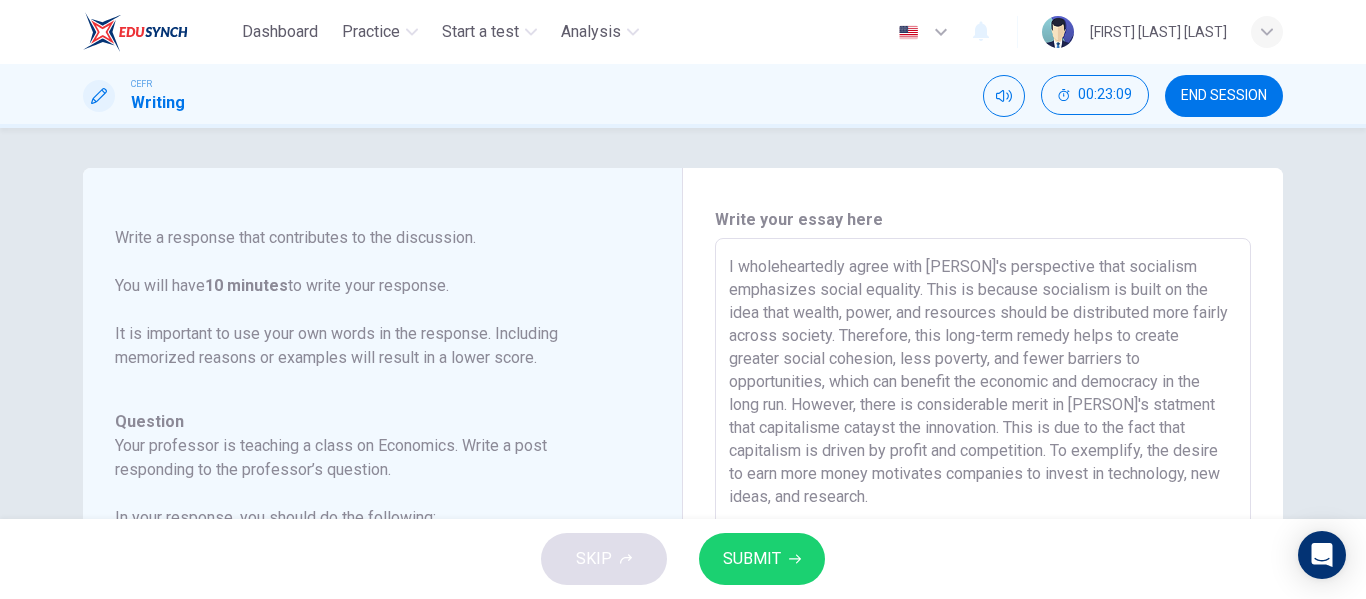 type on "I wholeheartedly agree with [PERSON]'s perspective that socialism emphasizes social equality. This is because socialism is built on the idea that wealth, power, and resources should be distributed more fairly across society. Therefore, this long-term remedy helps to create greater social cohesion, less poverty, and fewer barriers to opportunities, which can benefit the economic and democracy in the long run. However, there is considerable merit in [PERSON]'s statment that capitalisme catayst the innovation. This is due to the fact that capitalism is driven by profit and competition. To exemplify, the desire to earn more money motivates companies to invest in technology, new ideas, and research." 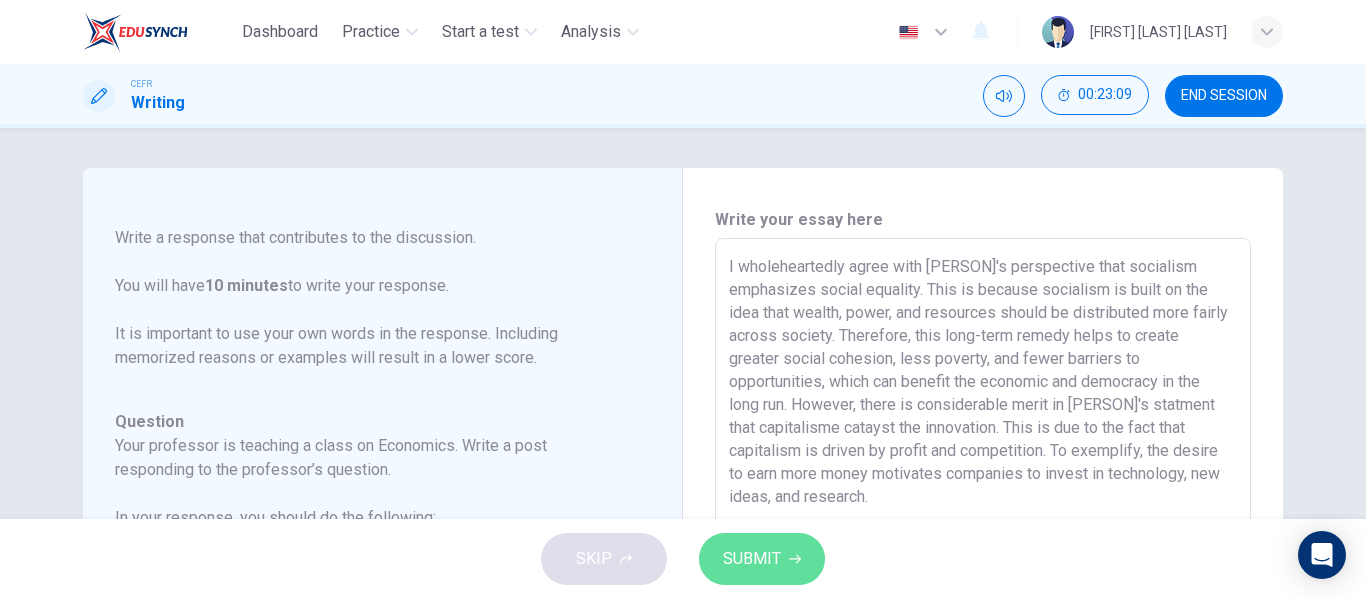 click on "SUBMIT" at bounding box center (762, 559) 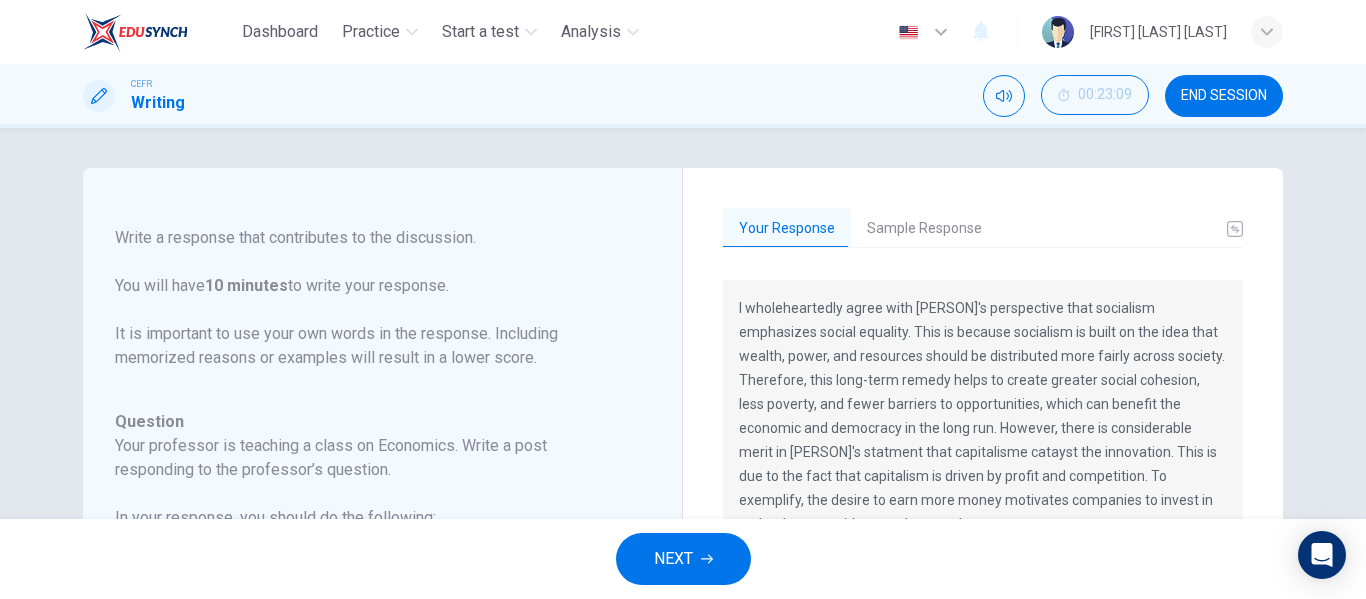 scroll, scrollTop: 342, scrollLeft: 0, axis: vertical 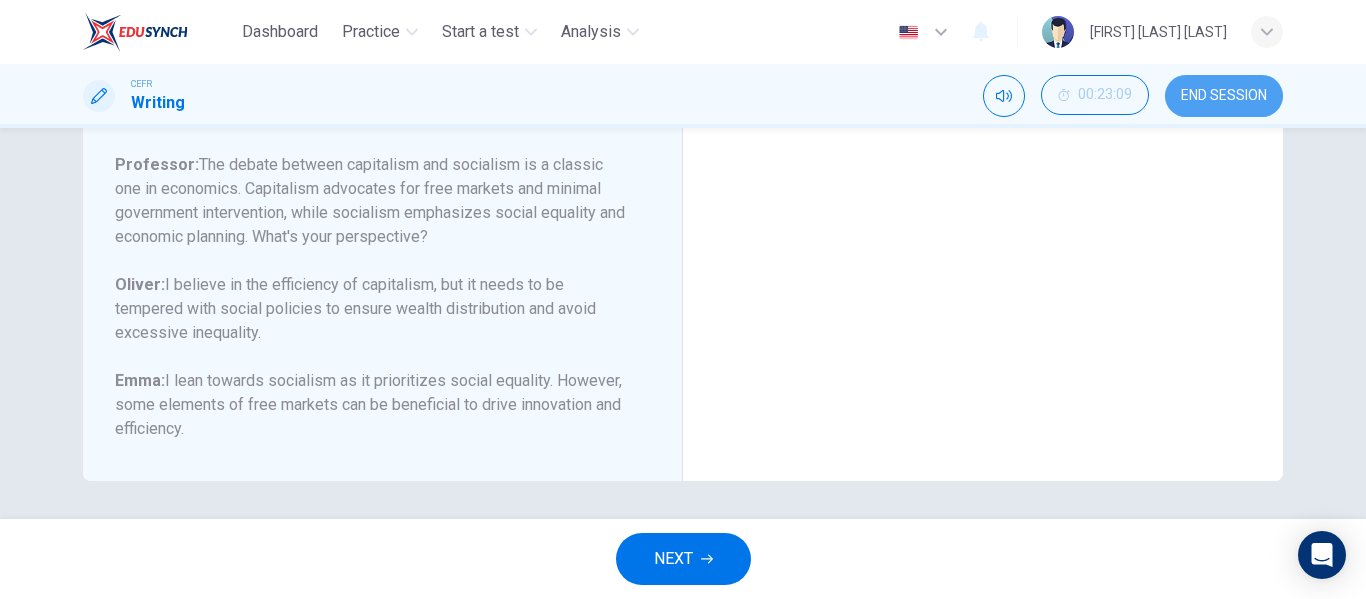 click on "END SESSION" at bounding box center [1224, 96] 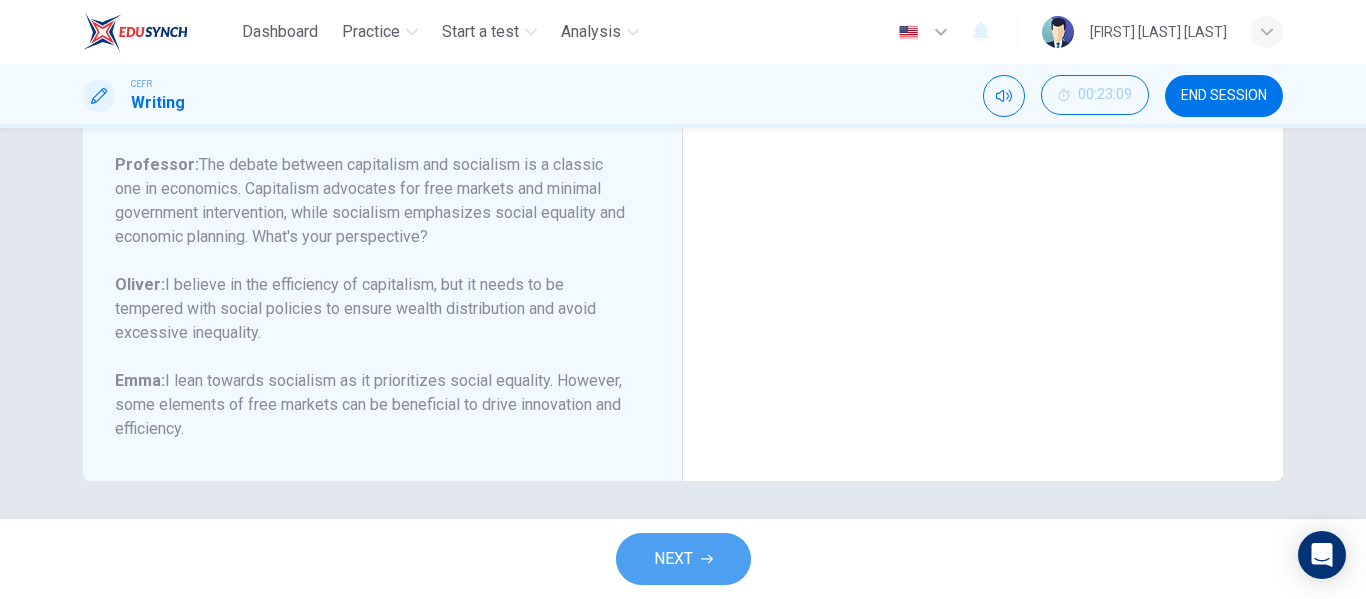 click on "NEXT" at bounding box center (673, 559) 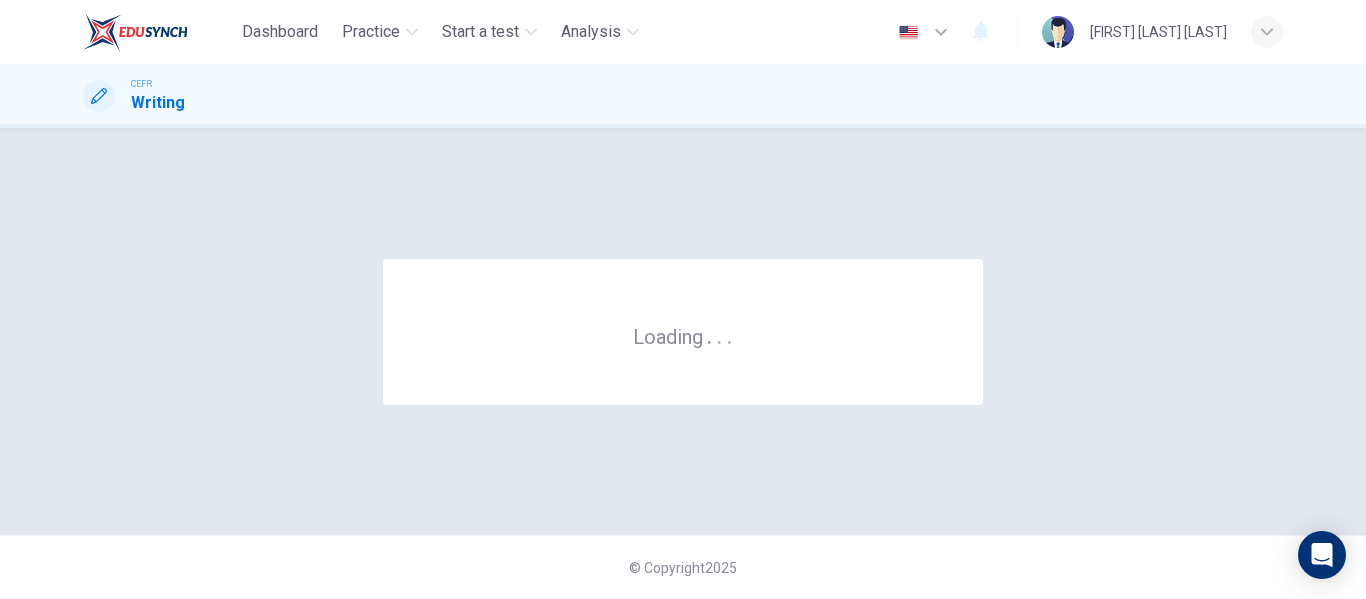 scroll, scrollTop: 0, scrollLeft: 0, axis: both 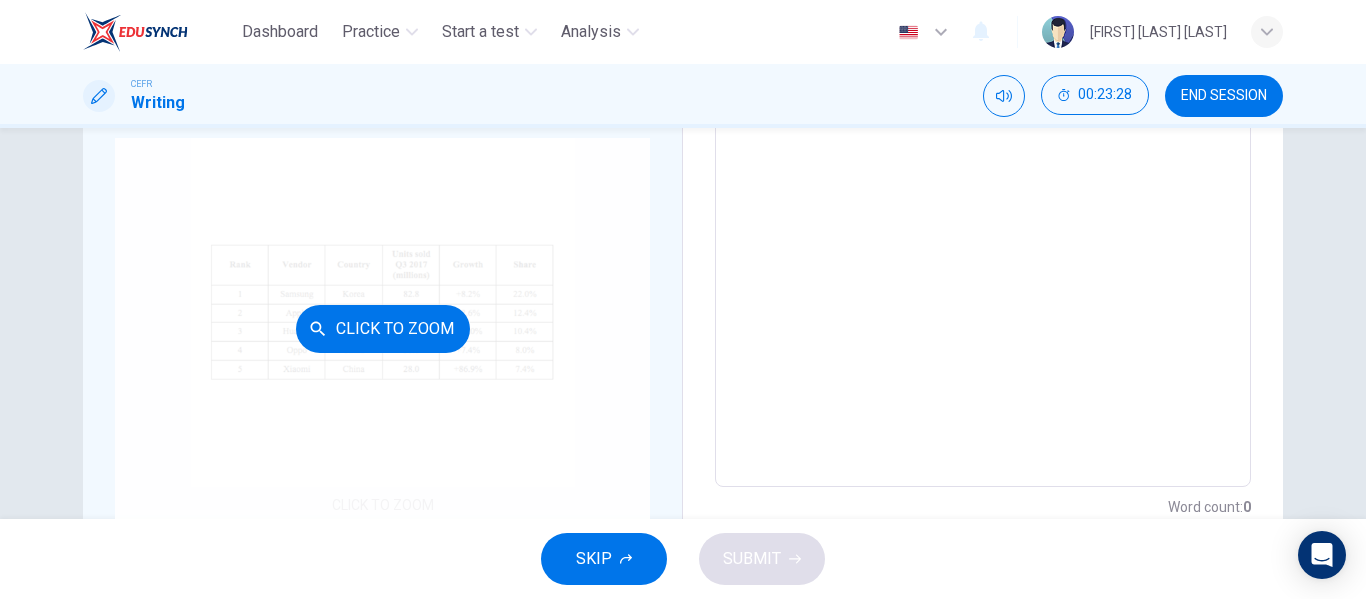 click on "Click to Zoom" at bounding box center (382, 328) 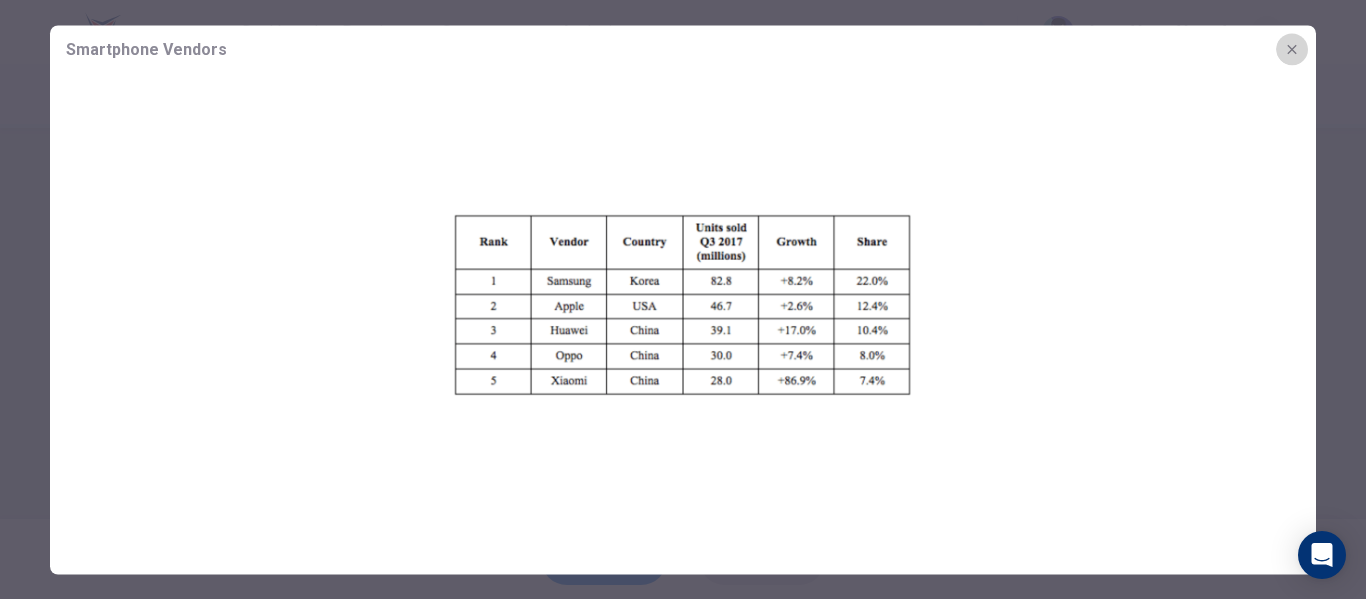 click at bounding box center [1292, 49] 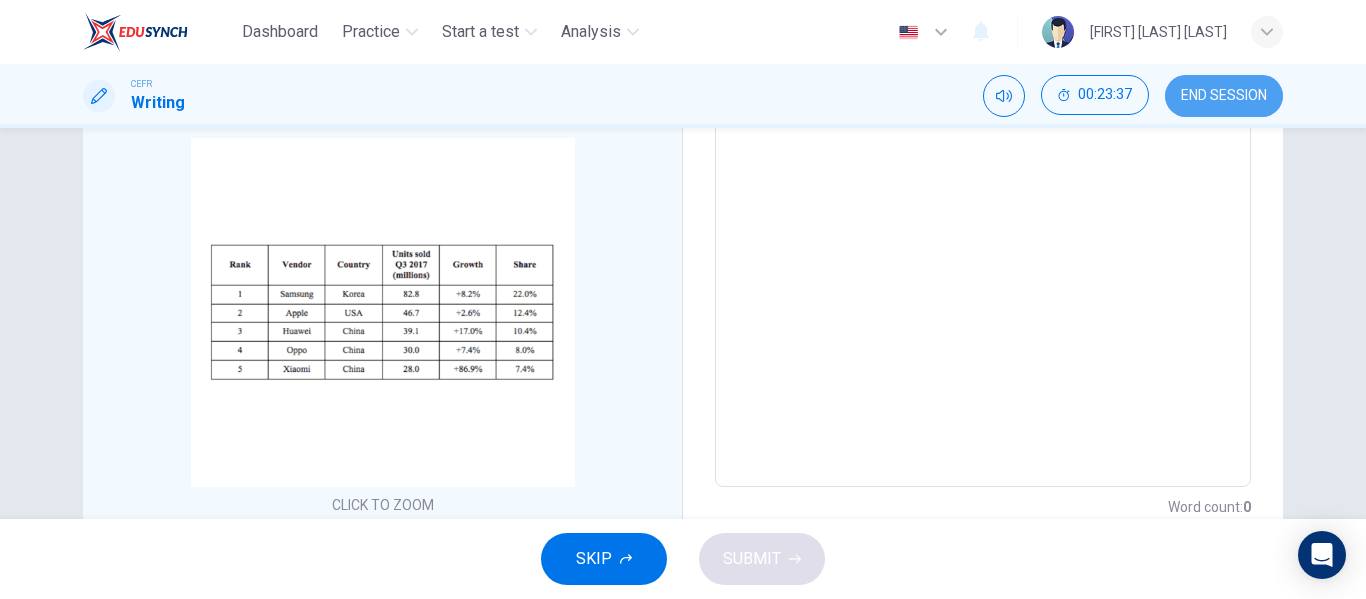 click on "END SESSION" at bounding box center [1224, 96] 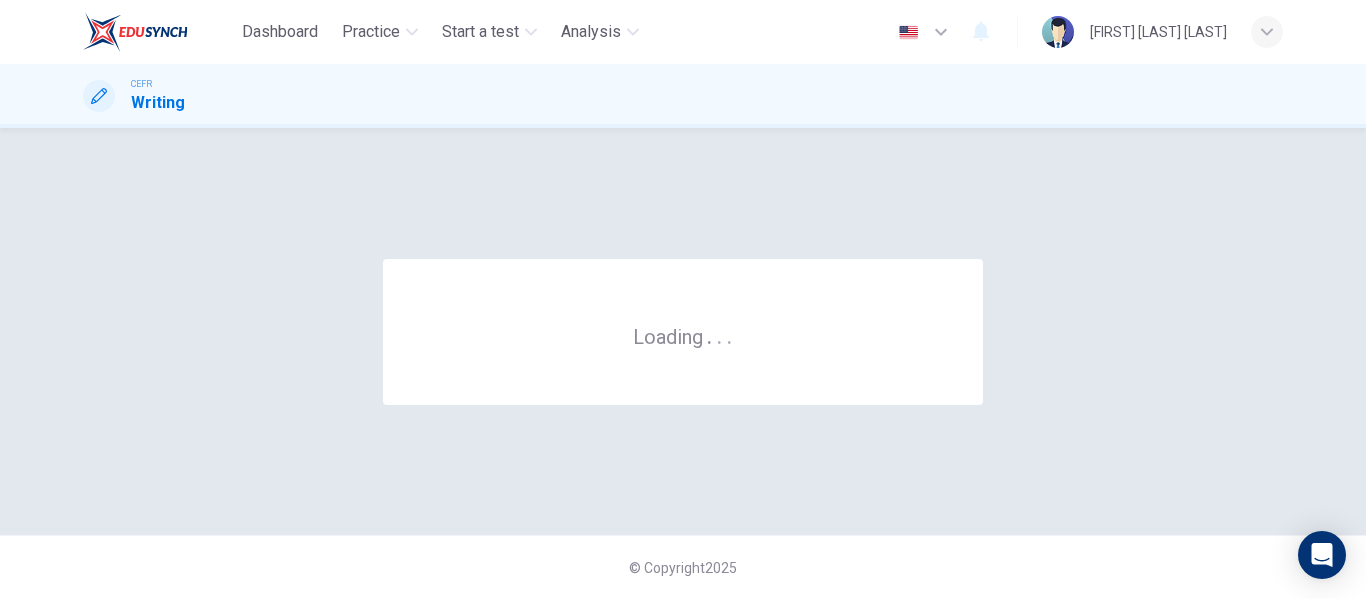 scroll, scrollTop: 0, scrollLeft: 0, axis: both 